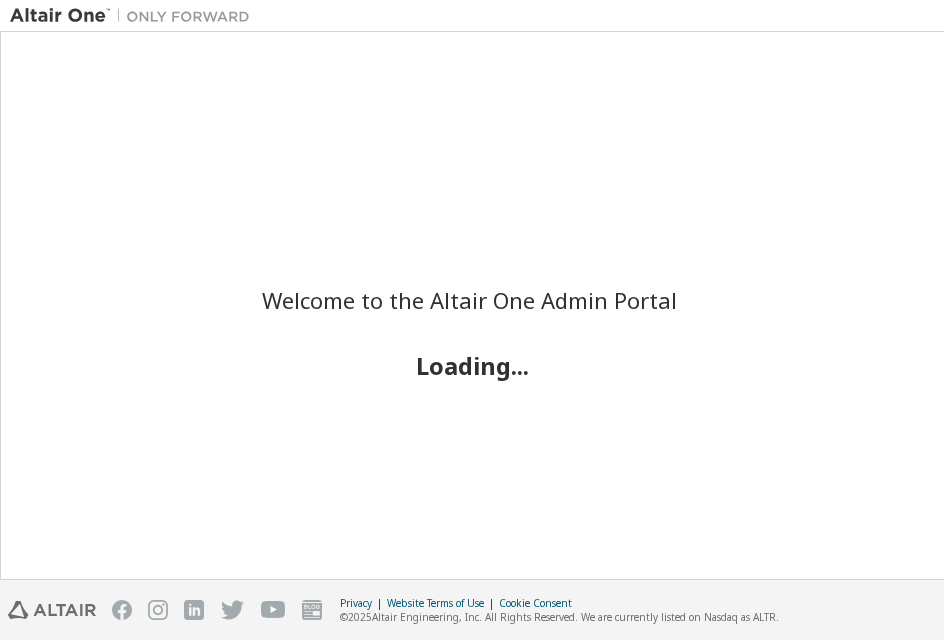 scroll, scrollTop: 0, scrollLeft: 0, axis: both 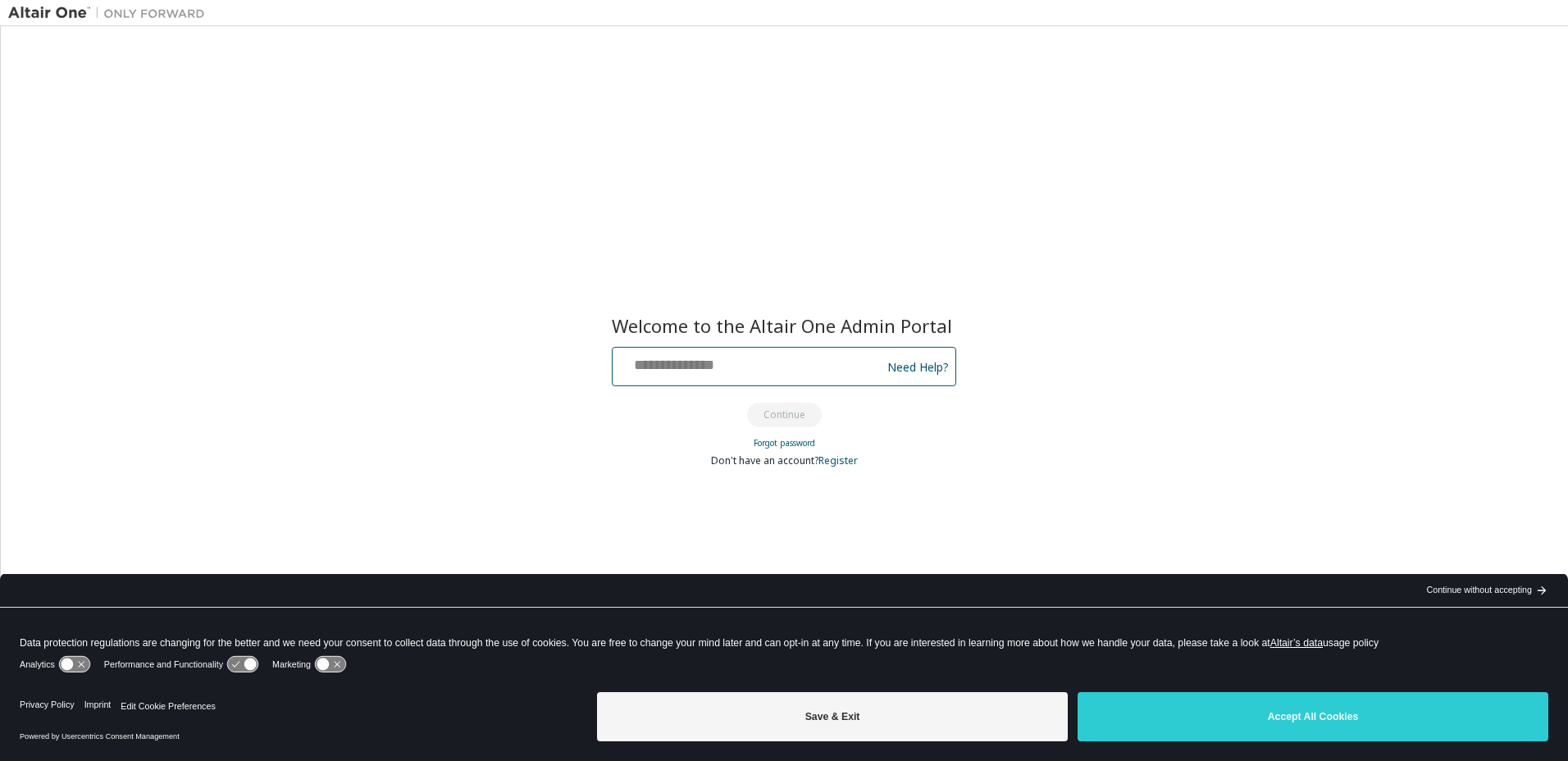 click at bounding box center [749, 362] 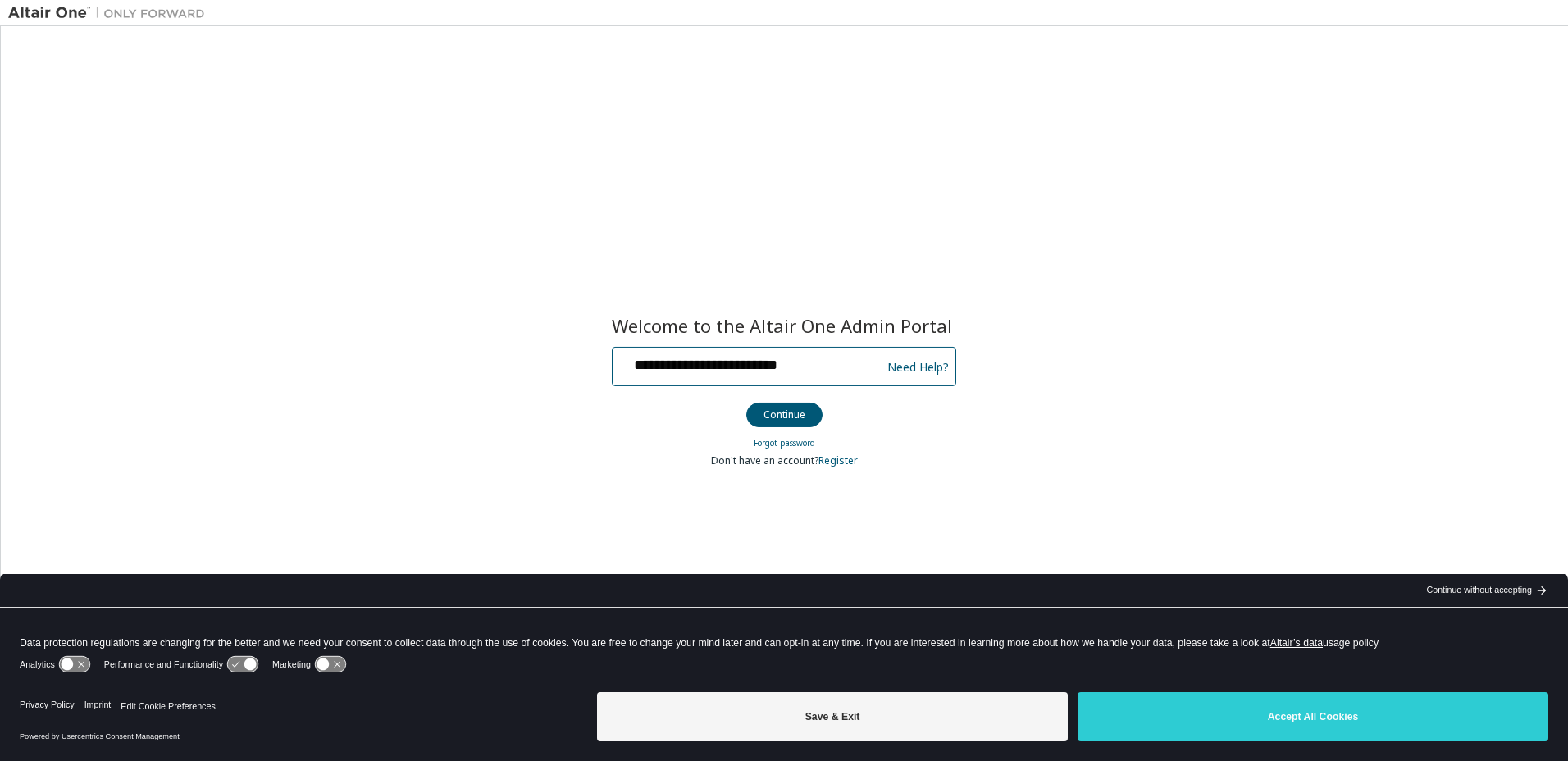 type on "**********" 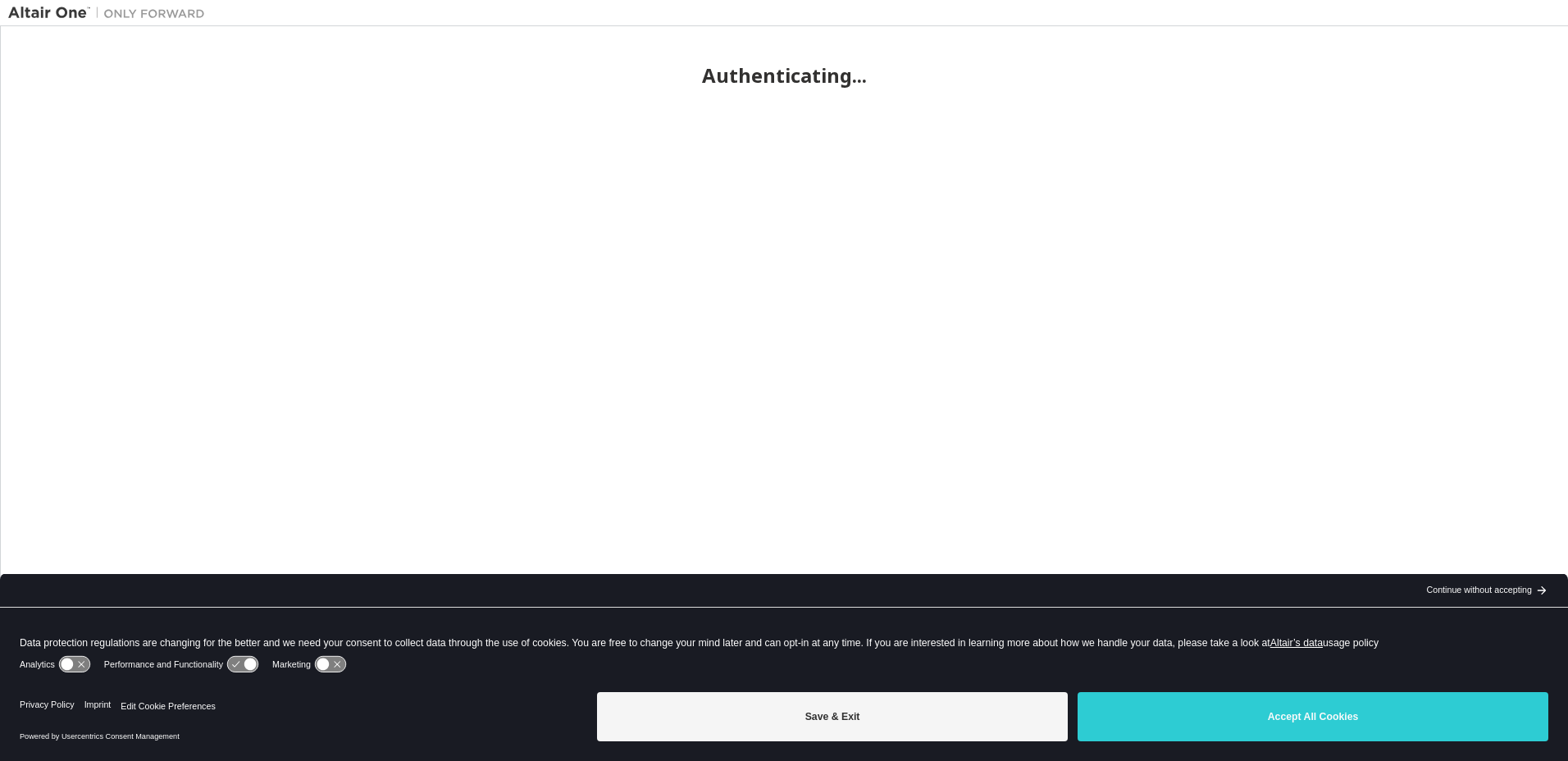 scroll, scrollTop: 0, scrollLeft: 0, axis: both 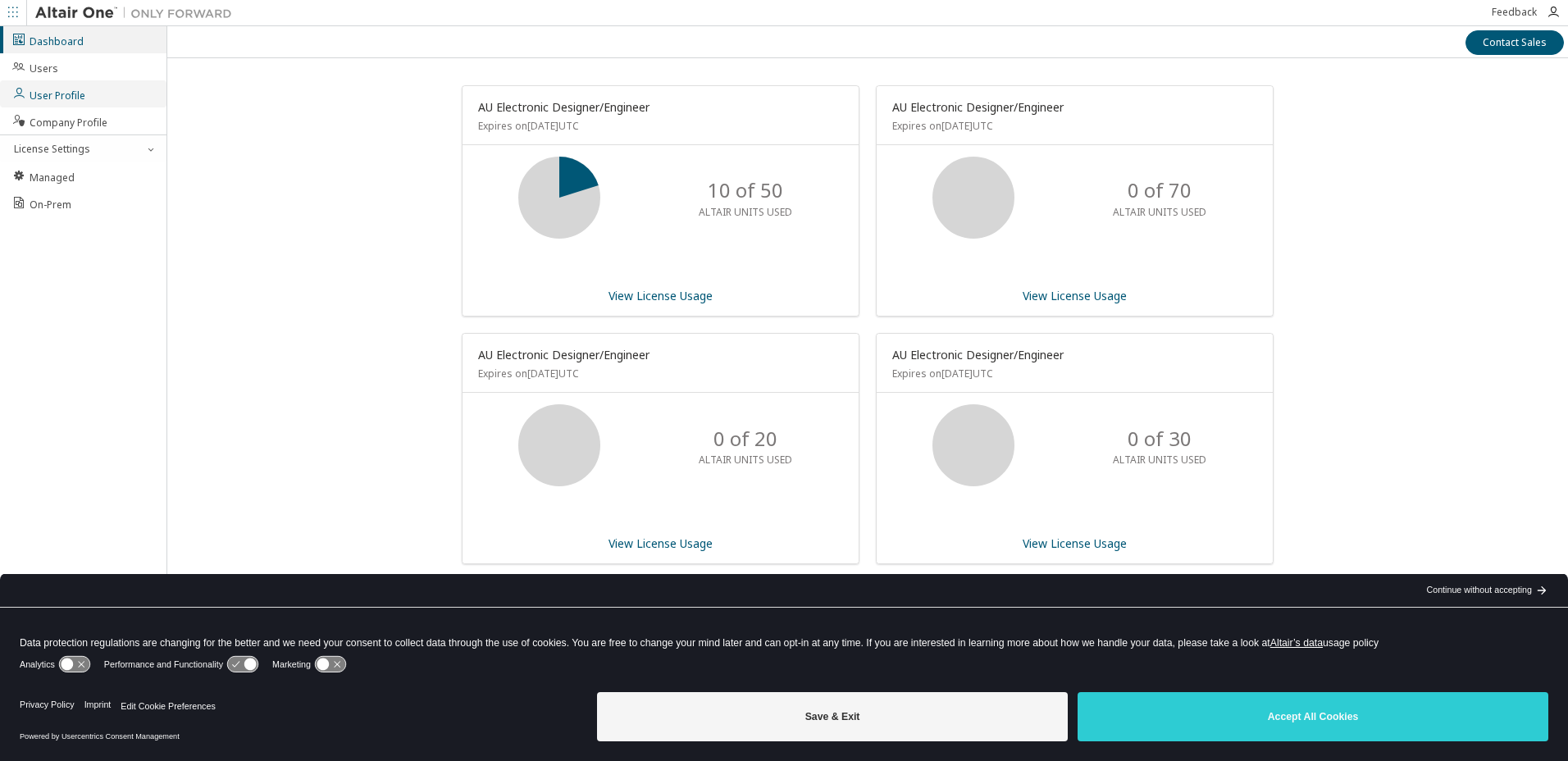 click on "User Profile" at bounding box center (83, 93) 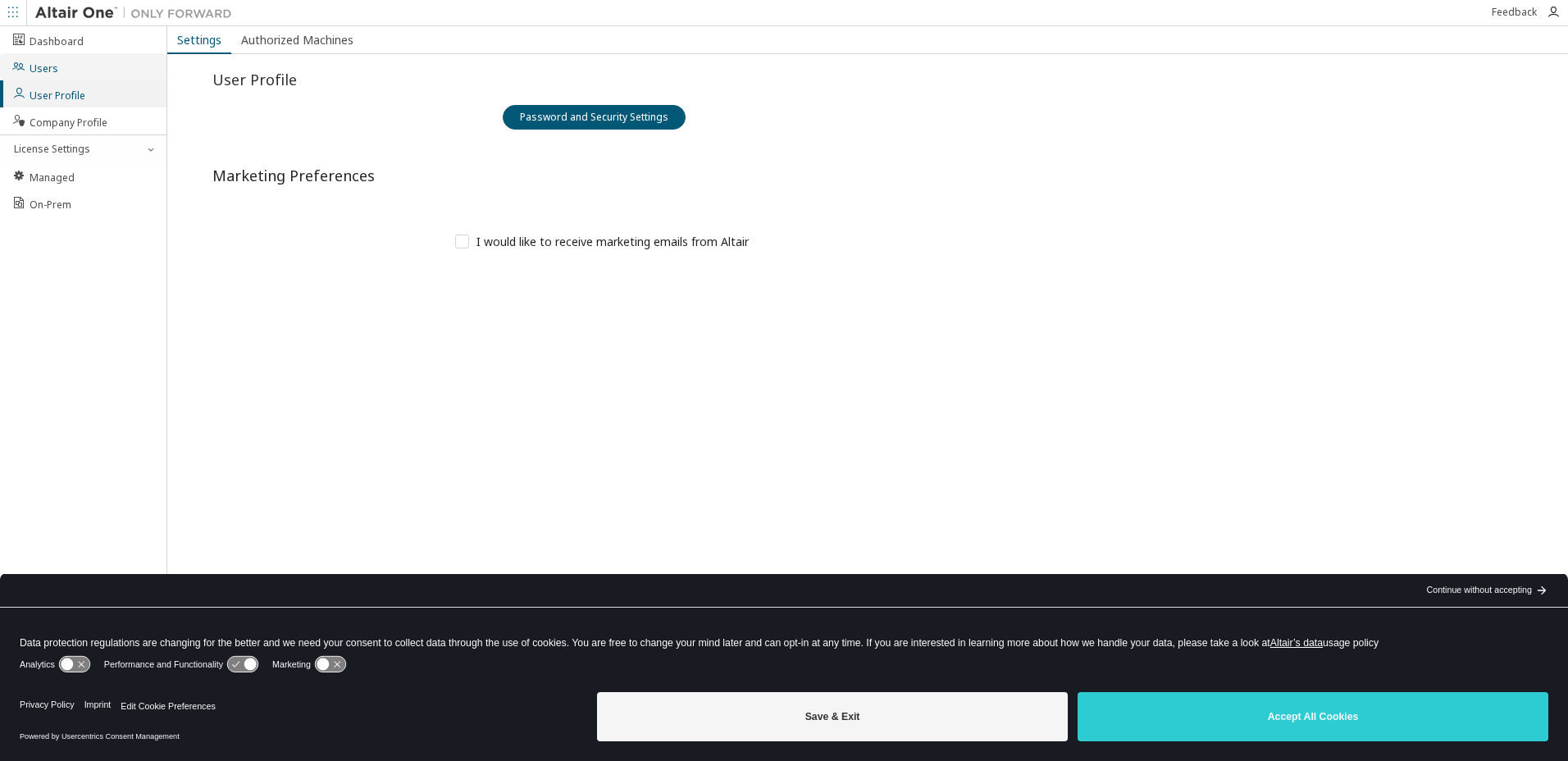 click on "Users" at bounding box center [83, 66] 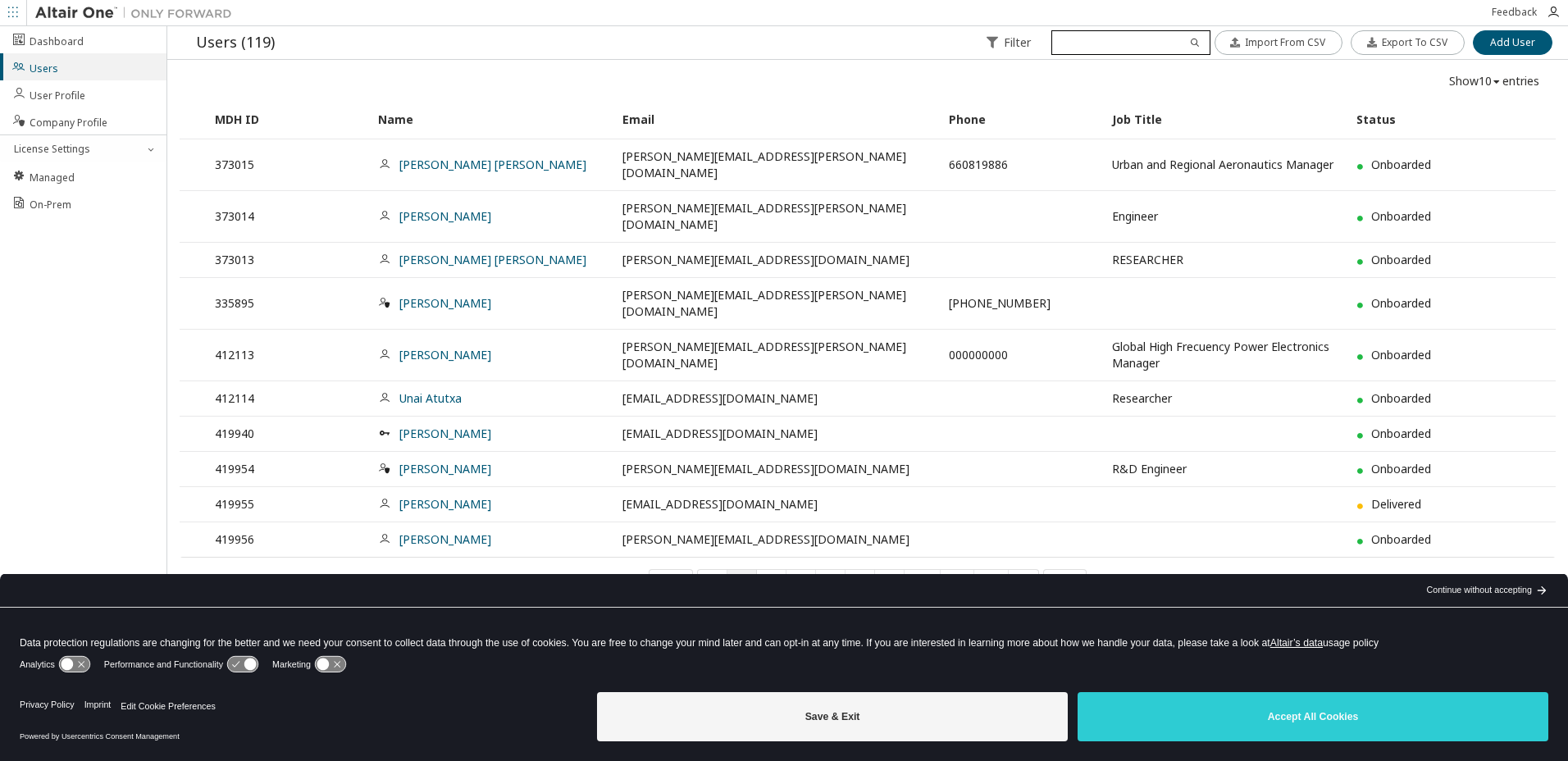 click at bounding box center [1130, 43] 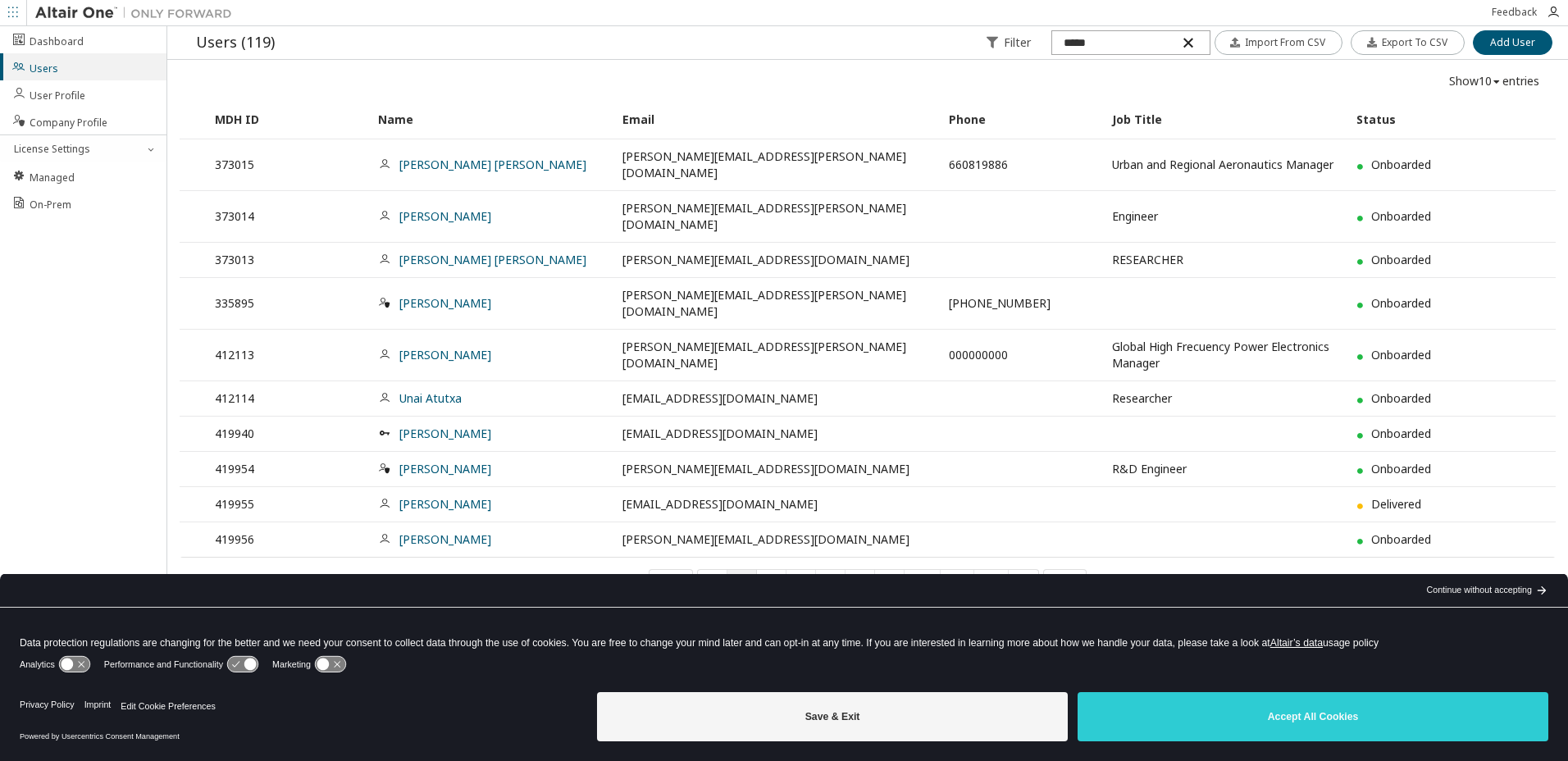 type on "*****" 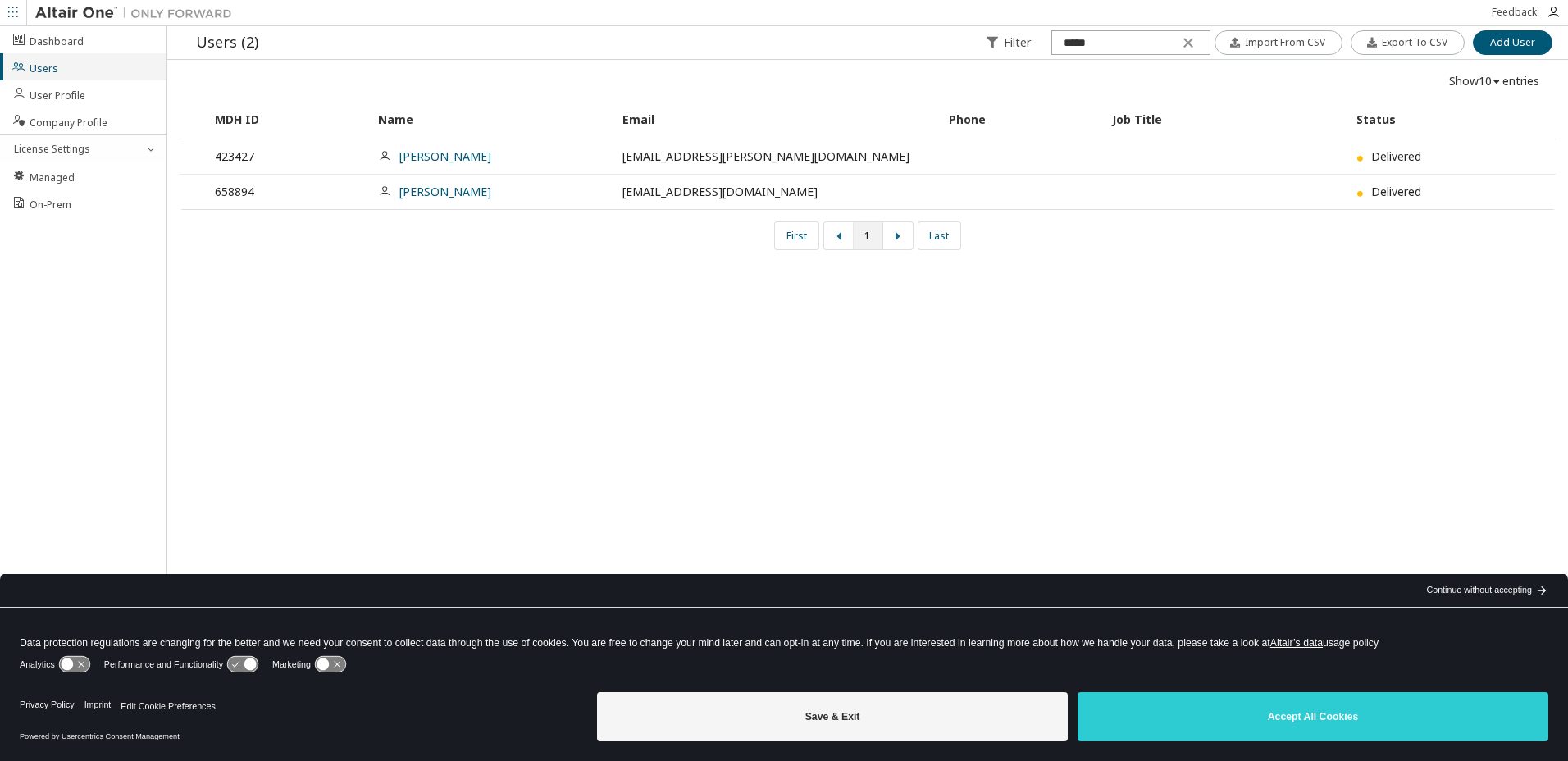 click on "Users" at bounding box center (83, 66) 